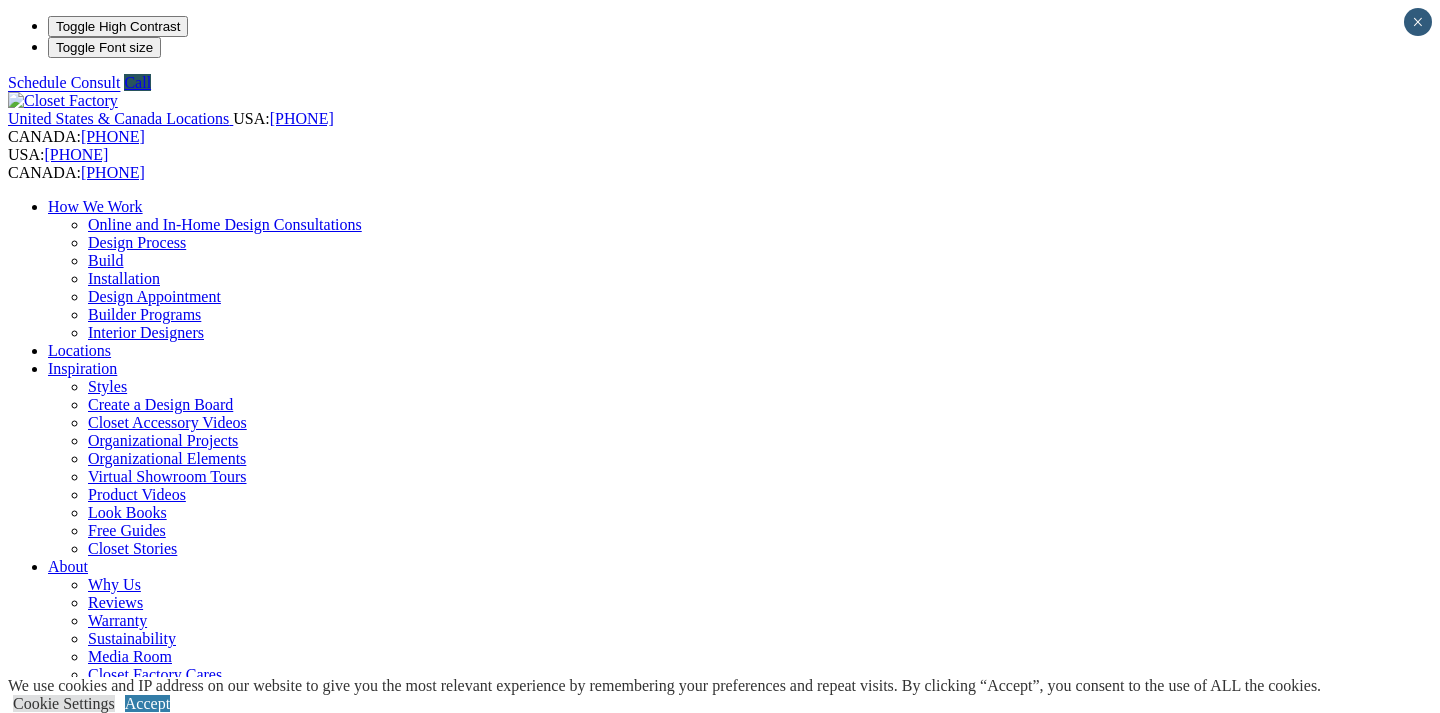 scroll, scrollTop: 0, scrollLeft: 0, axis: both 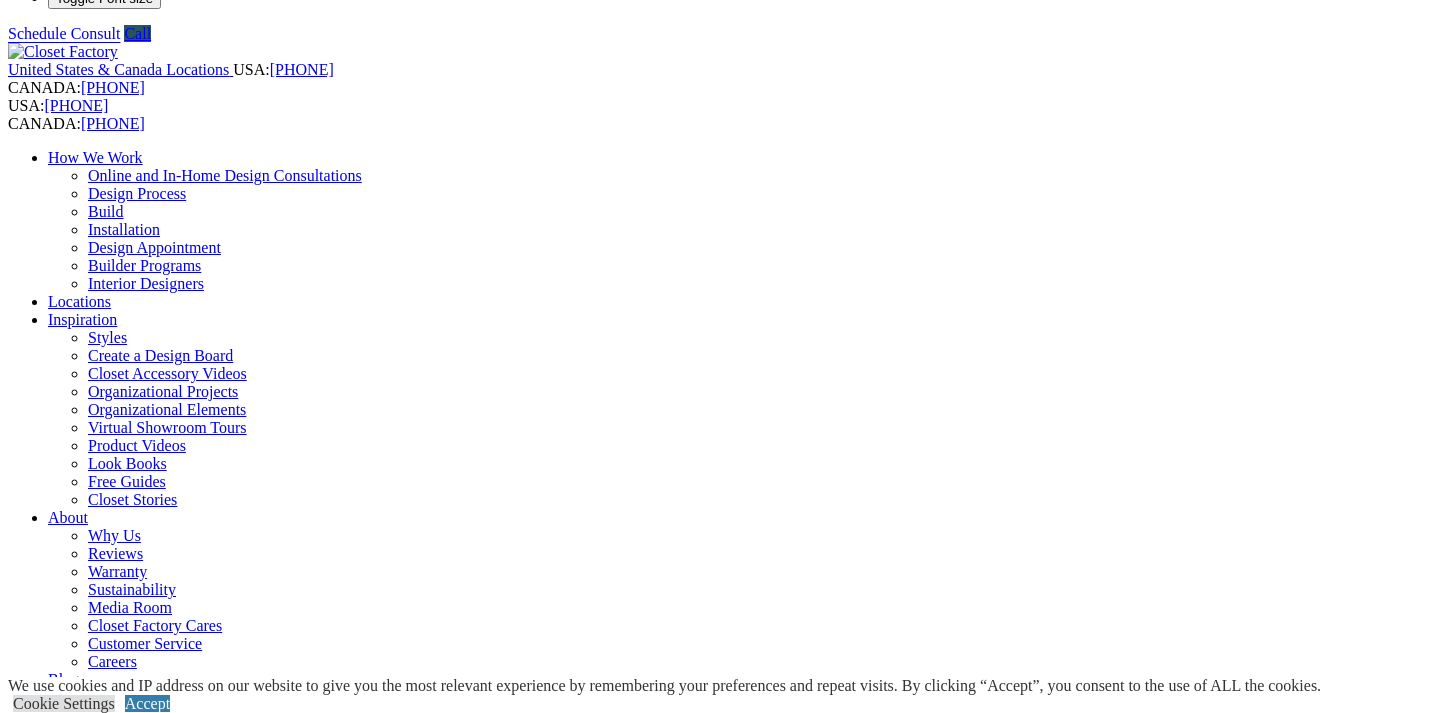 click on "CLOSE (X)" at bounding box center (46, 1804) 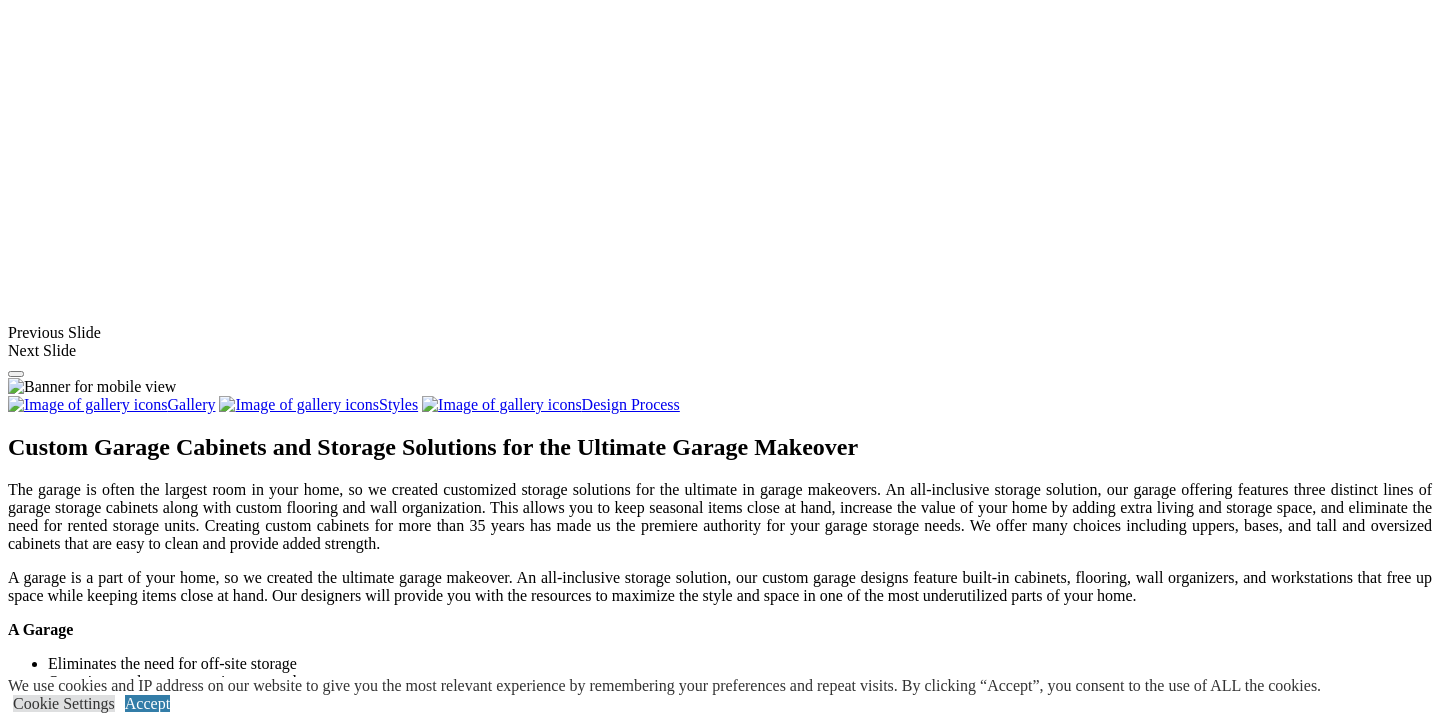scroll, scrollTop: 1512, scrollLeft: 0, axis: vertical 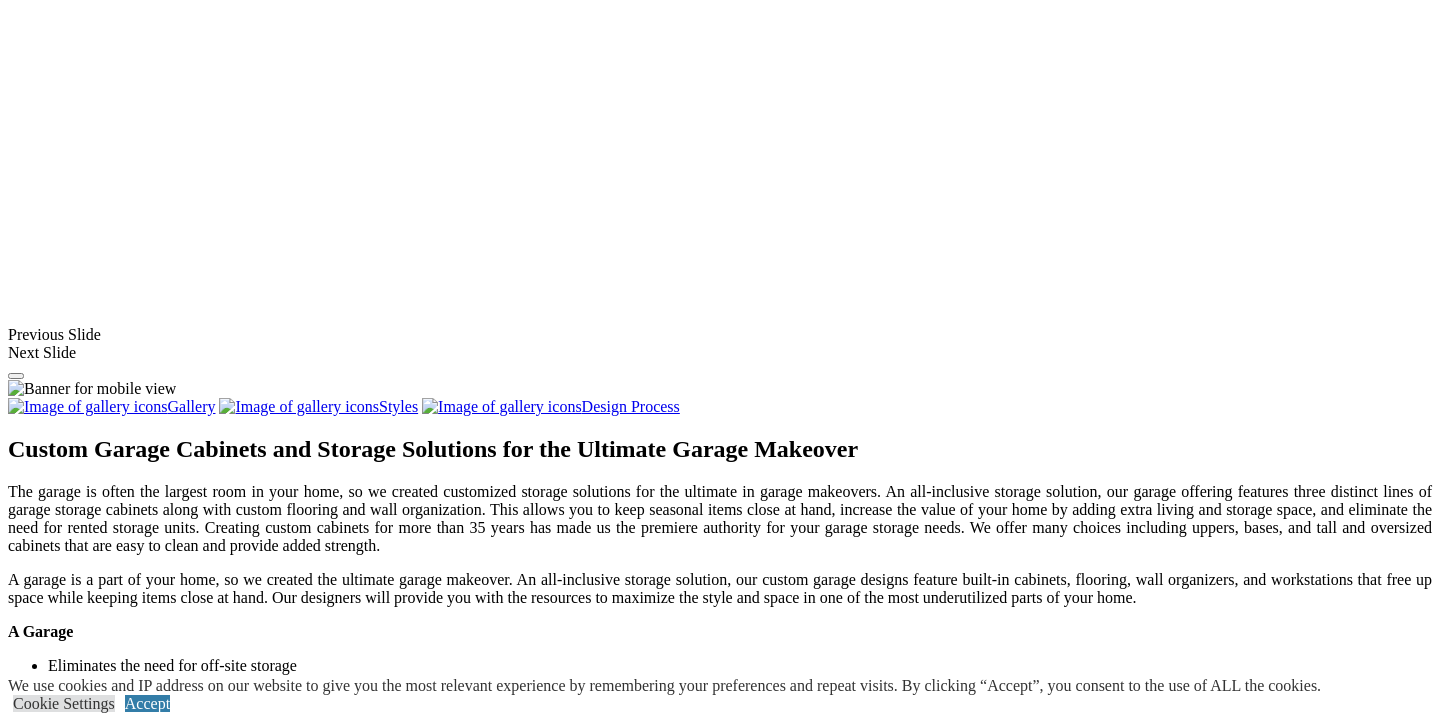 click at bounding box center (600, 1283) 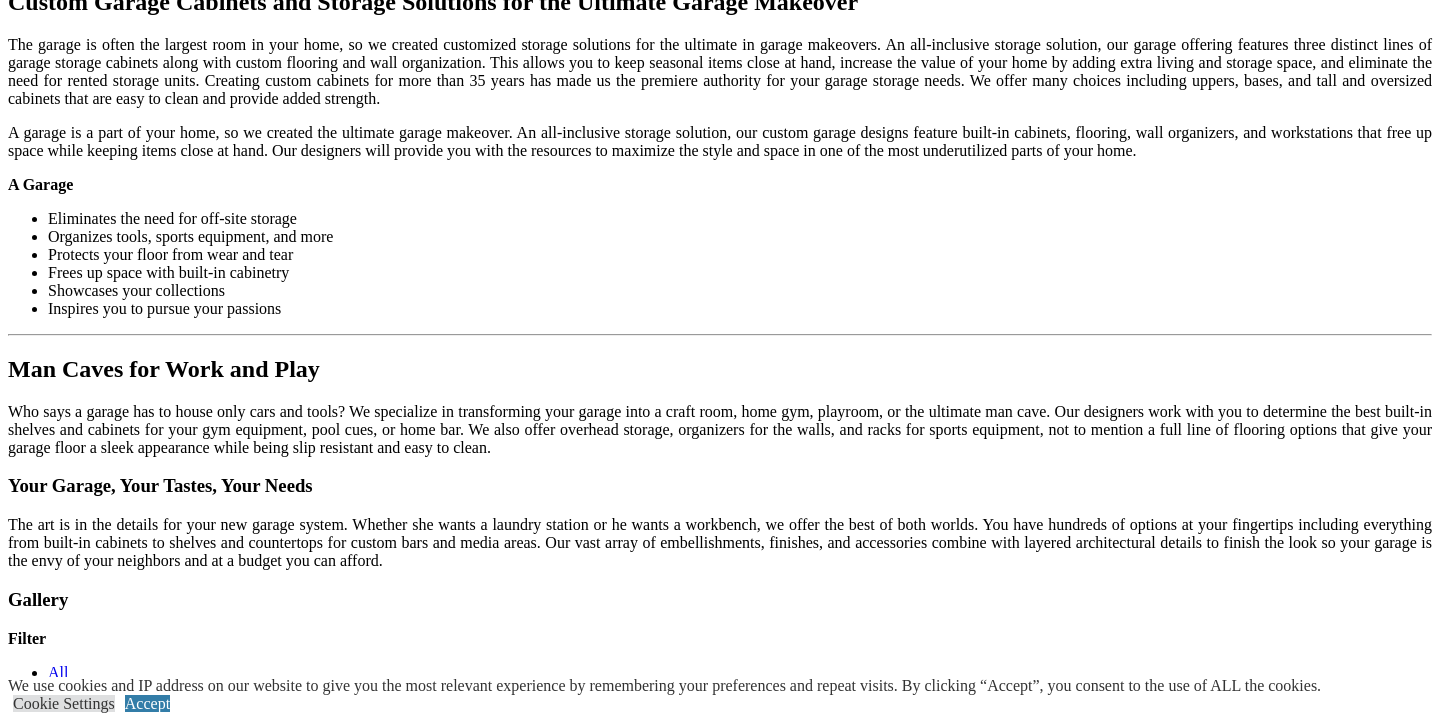 scroll, scrollTop: 1961, scrollLeft: 0, axis: vertical 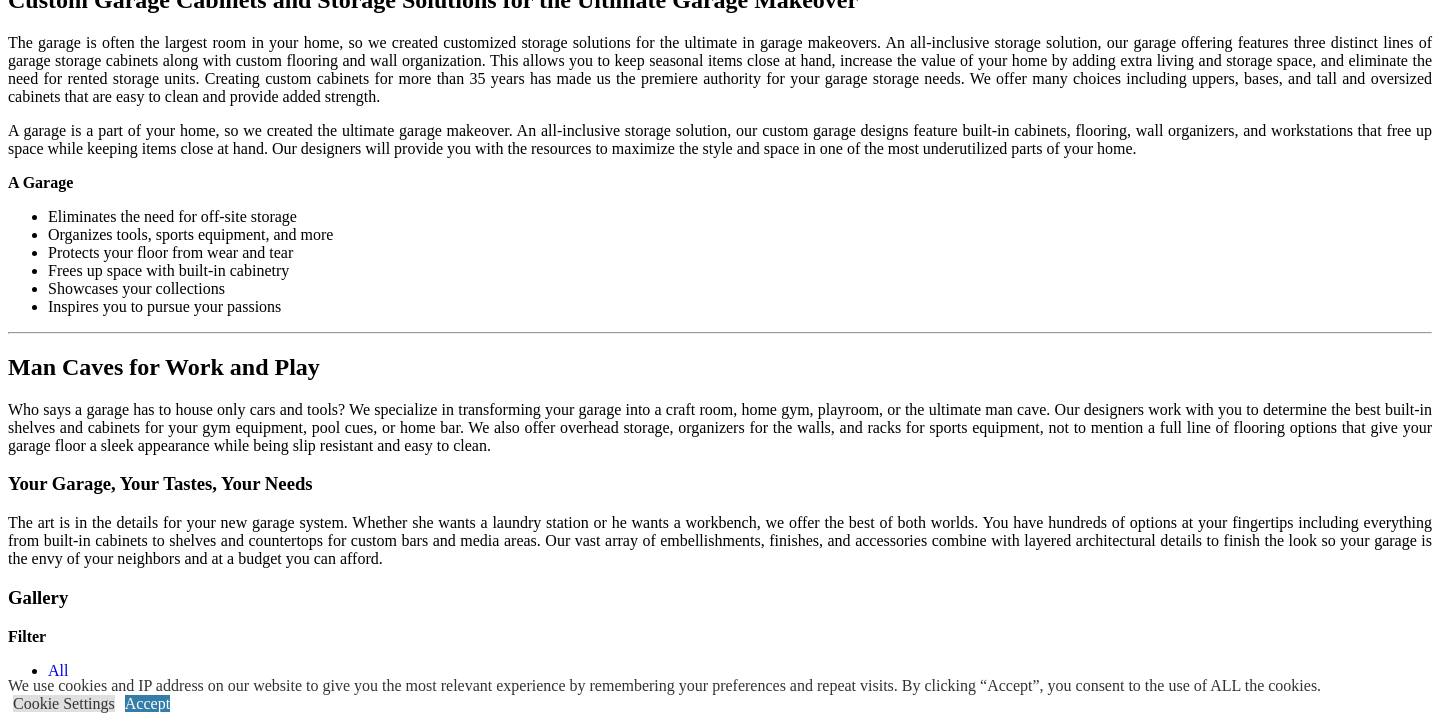 click on "Load More" at bounding box center (44, 1508) 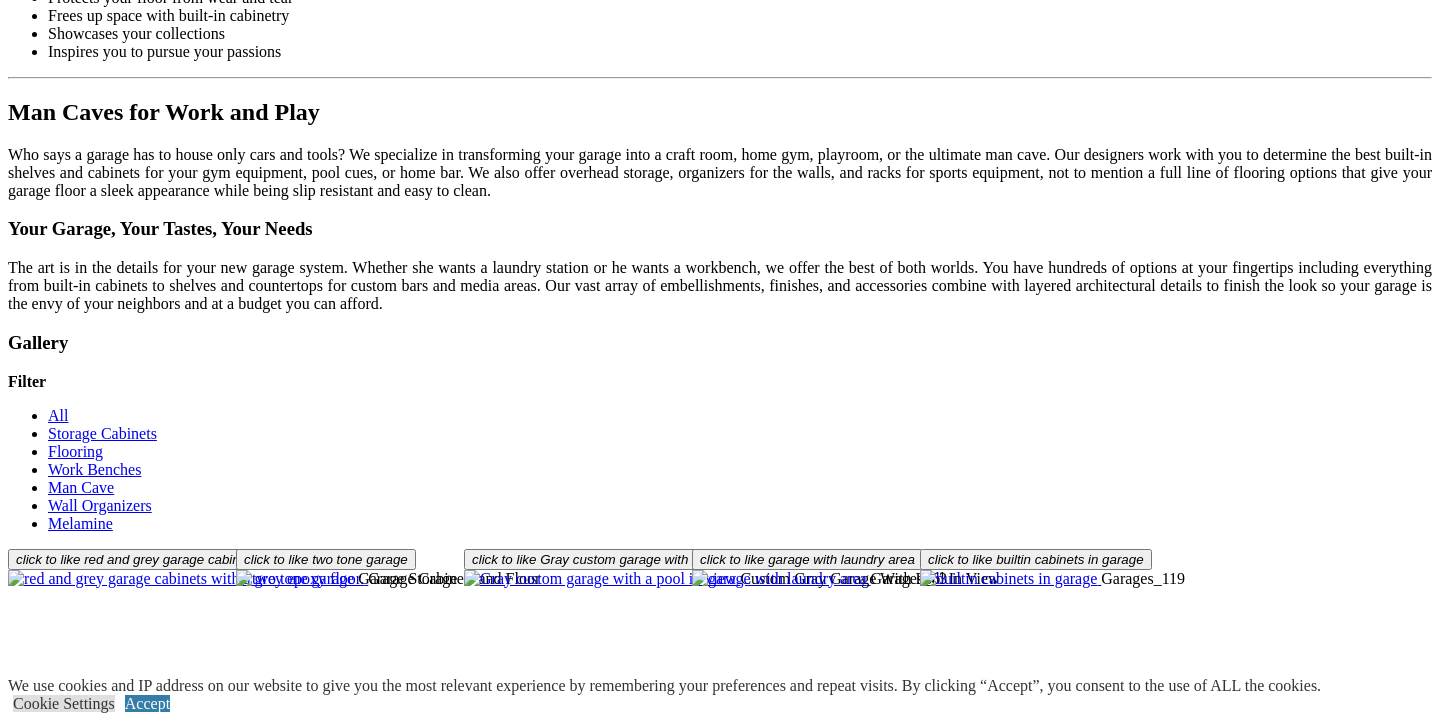scroll, scrollTop: 2227, scrollLeft: 0, axis: vertical 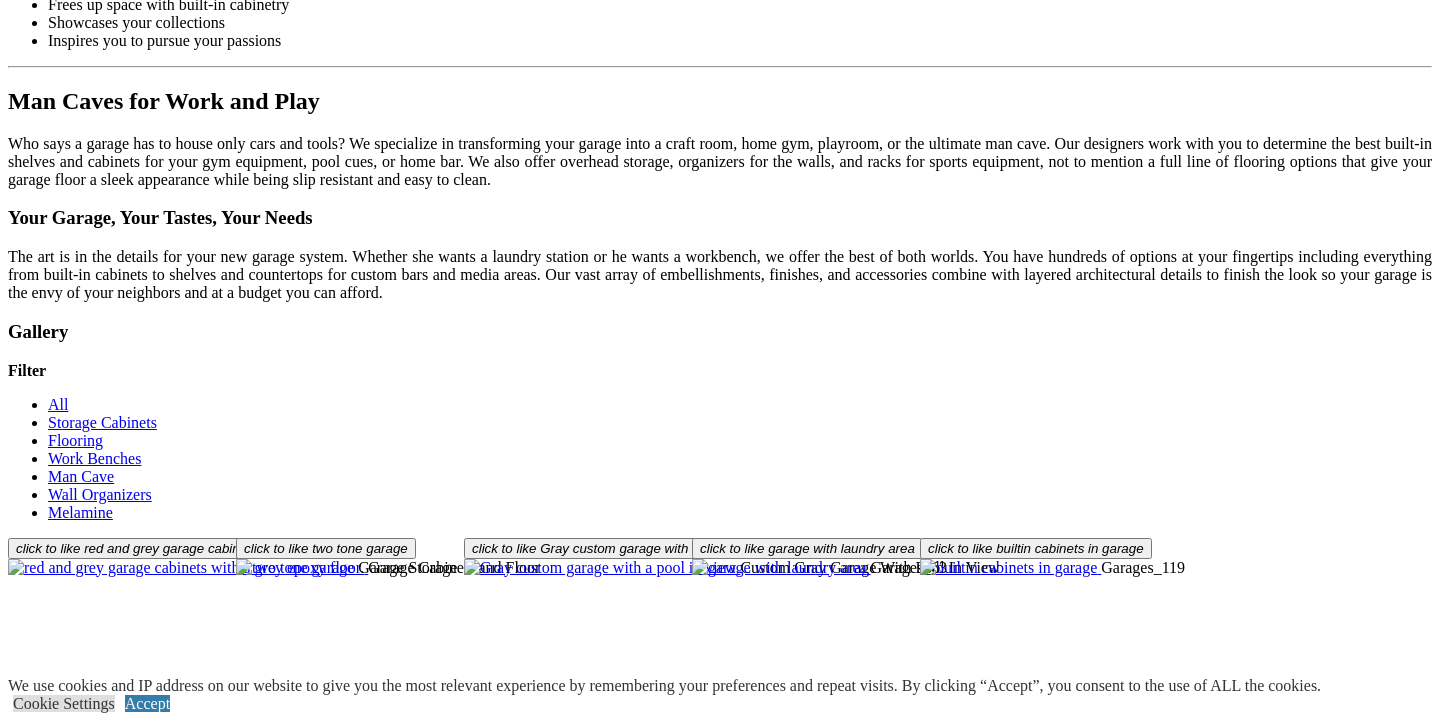 click at bounding box center [796, 1438] 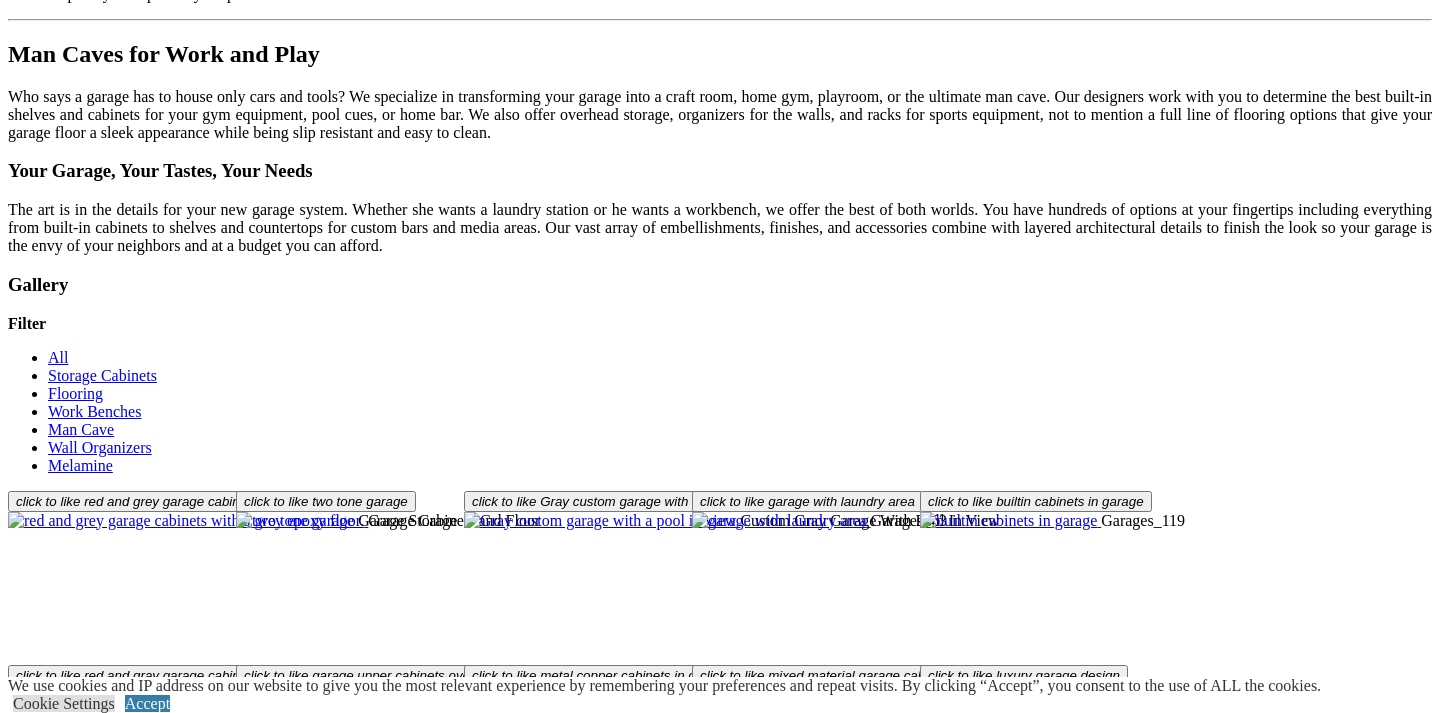 scroll, scrollTop: 2291, scrollLeft: 0, axis: vertical 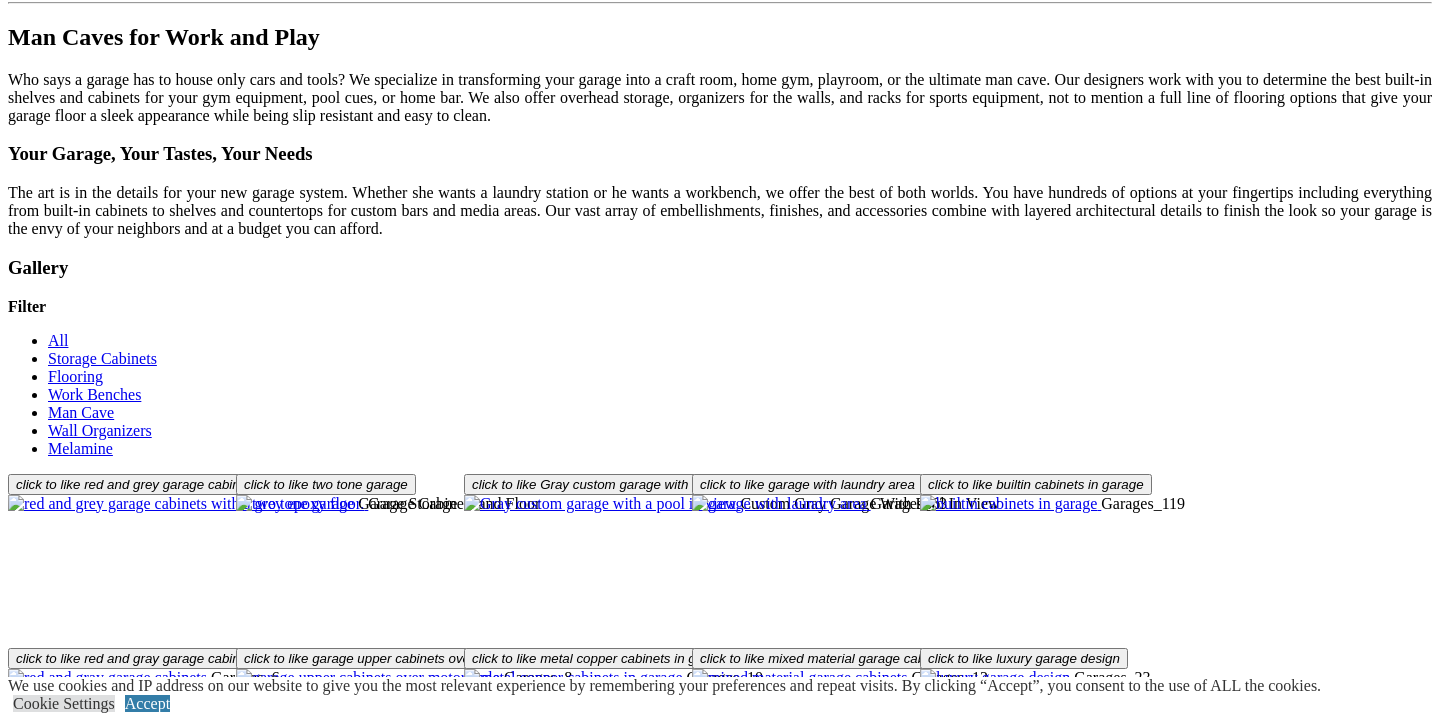 click on "Load More" at bounding box center (44, 1526) 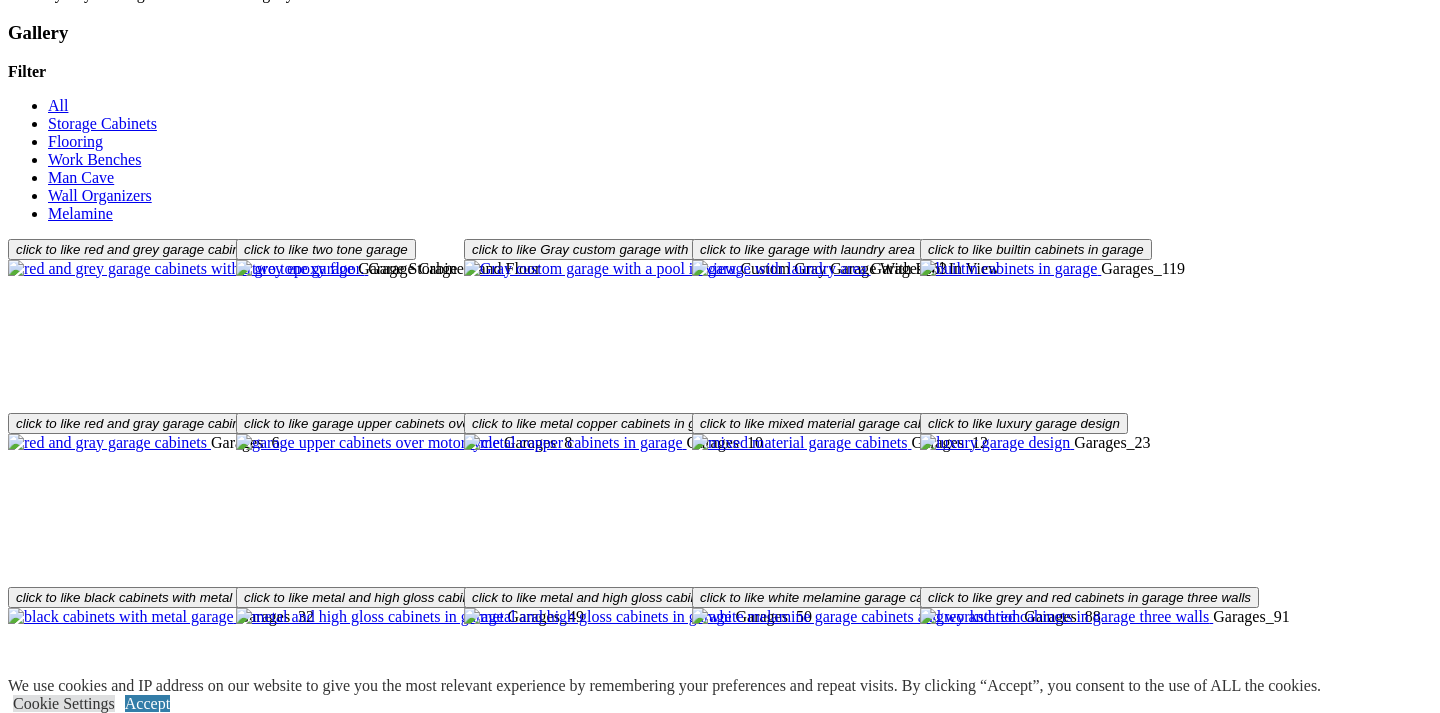 scroll, scrollTop: 2556, scrollLeft: 0, axis: vertical 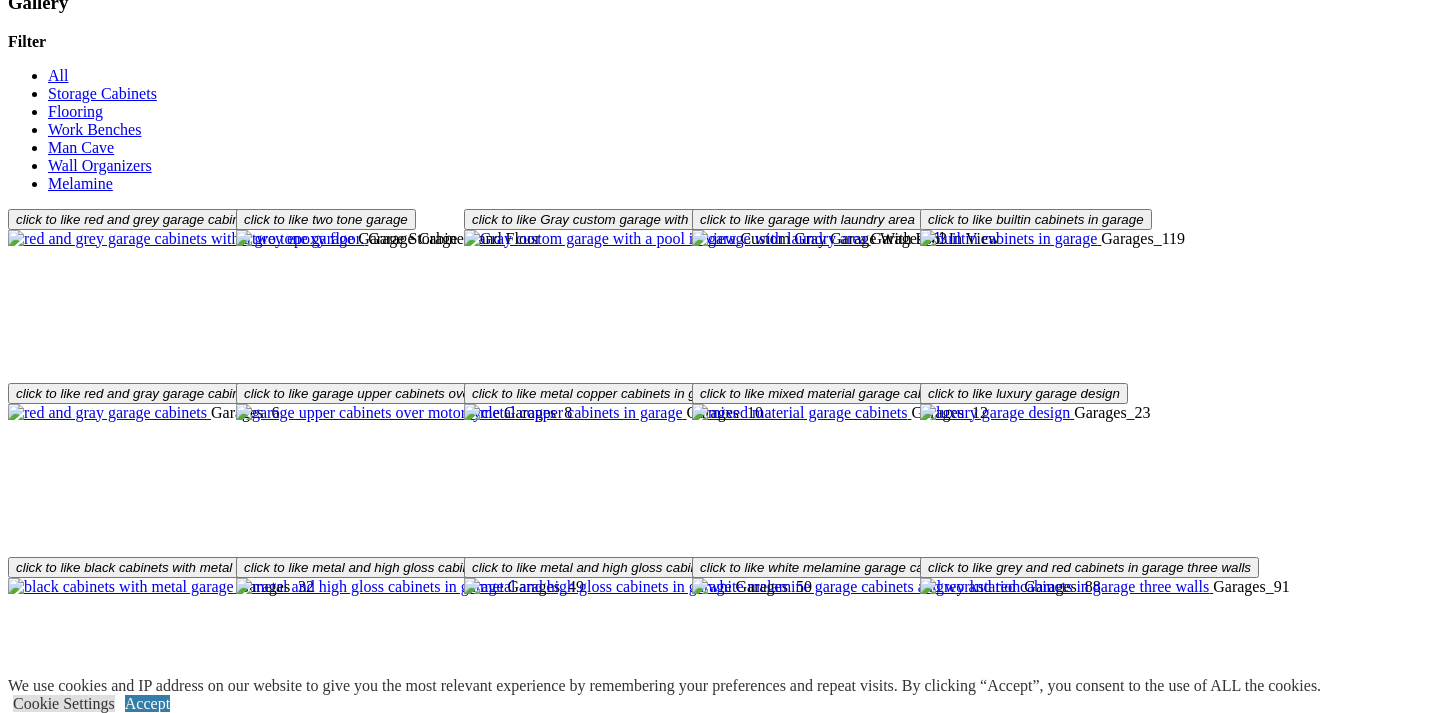 click at bounding box center [307, 1283] 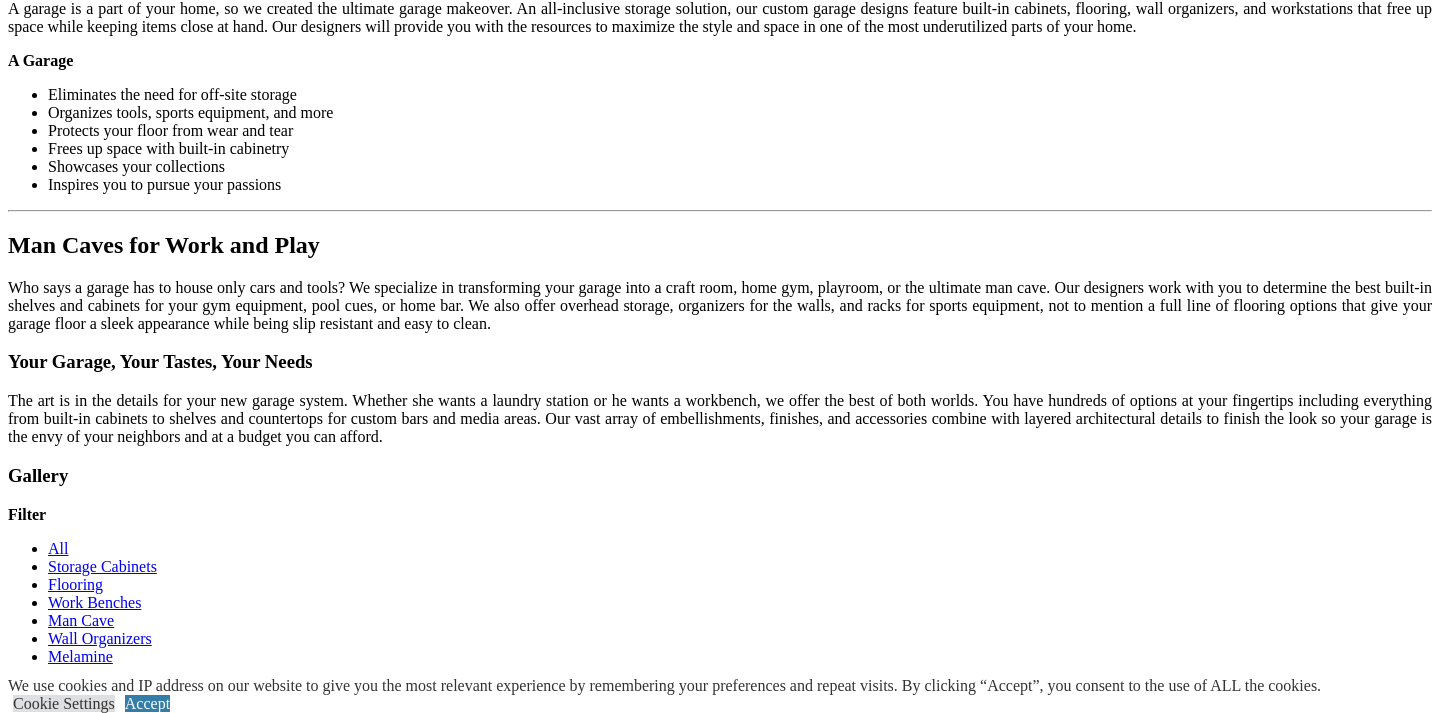 scroll, scrollTop: 2090, scrollLeft: 0, axis: vertical 